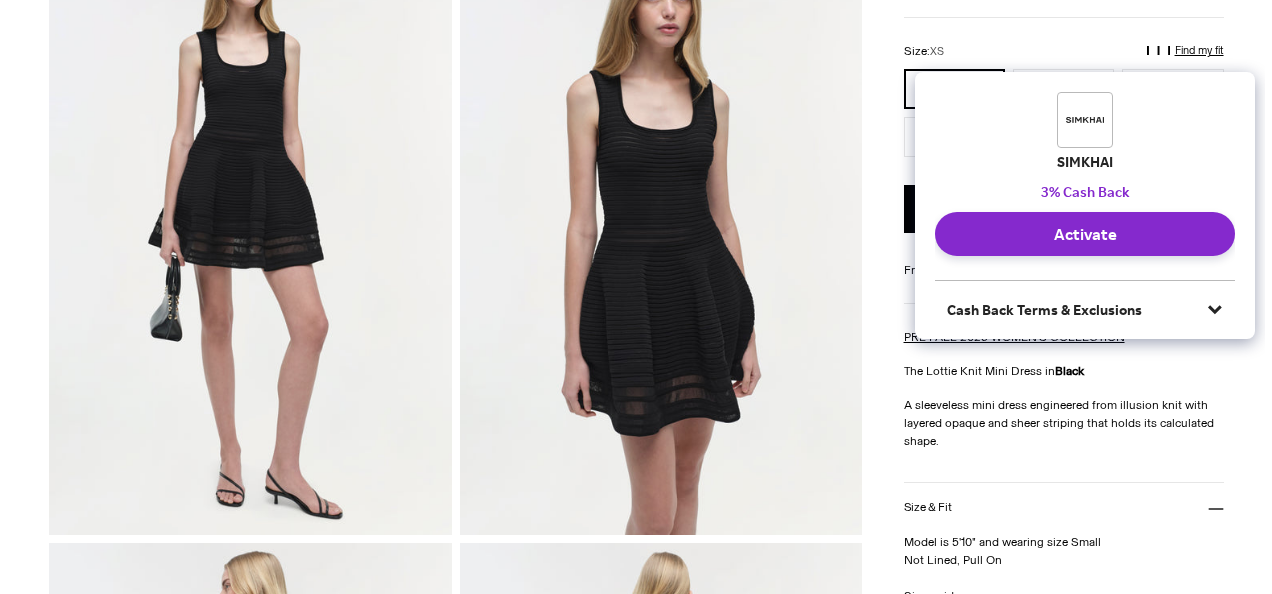 scroll, scrollTop: 0, scrollLeft: 0, axis: both 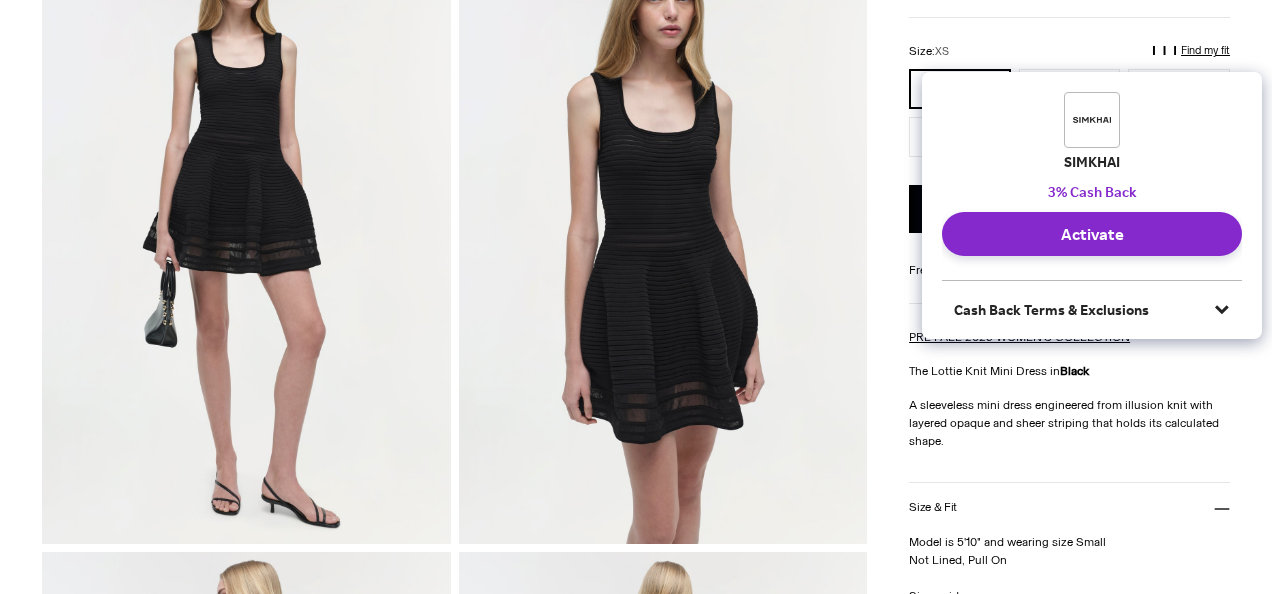 click 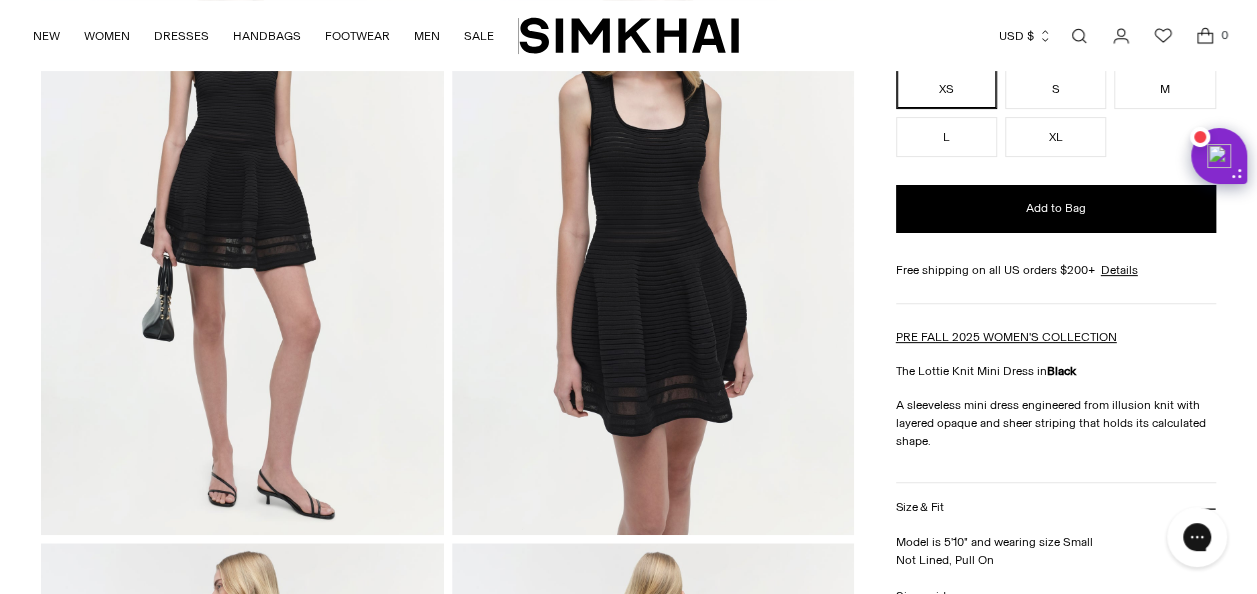 scroll, scrollTop: 0, scrollLeft: 0, axis: both 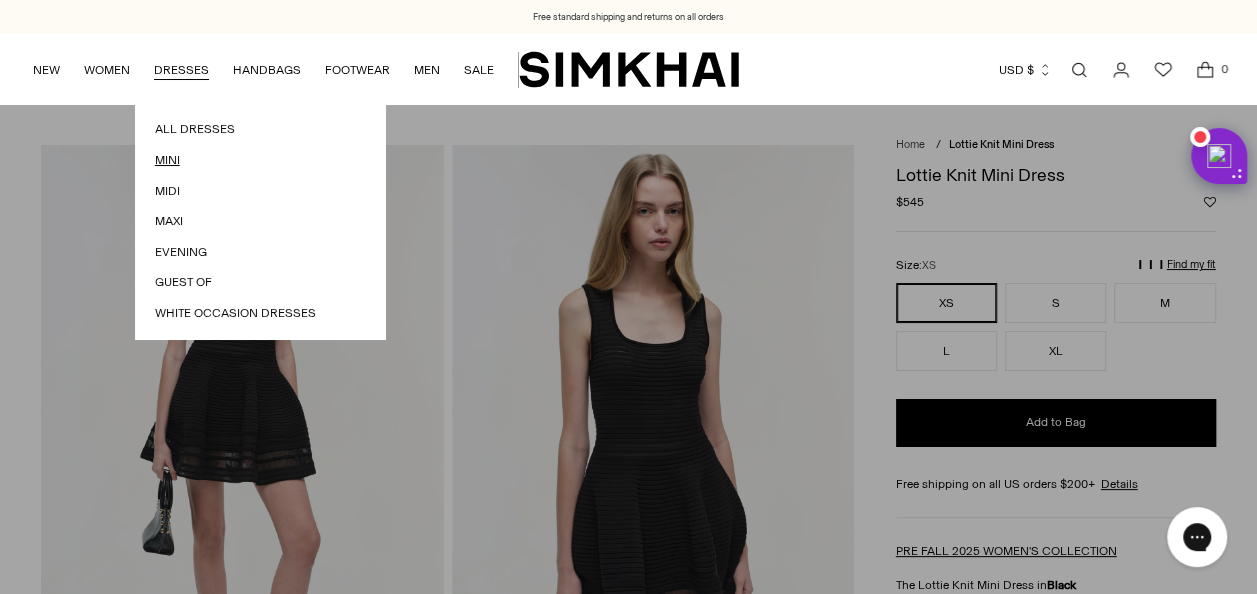 click on "Mini" at bounding box center (260, 160) 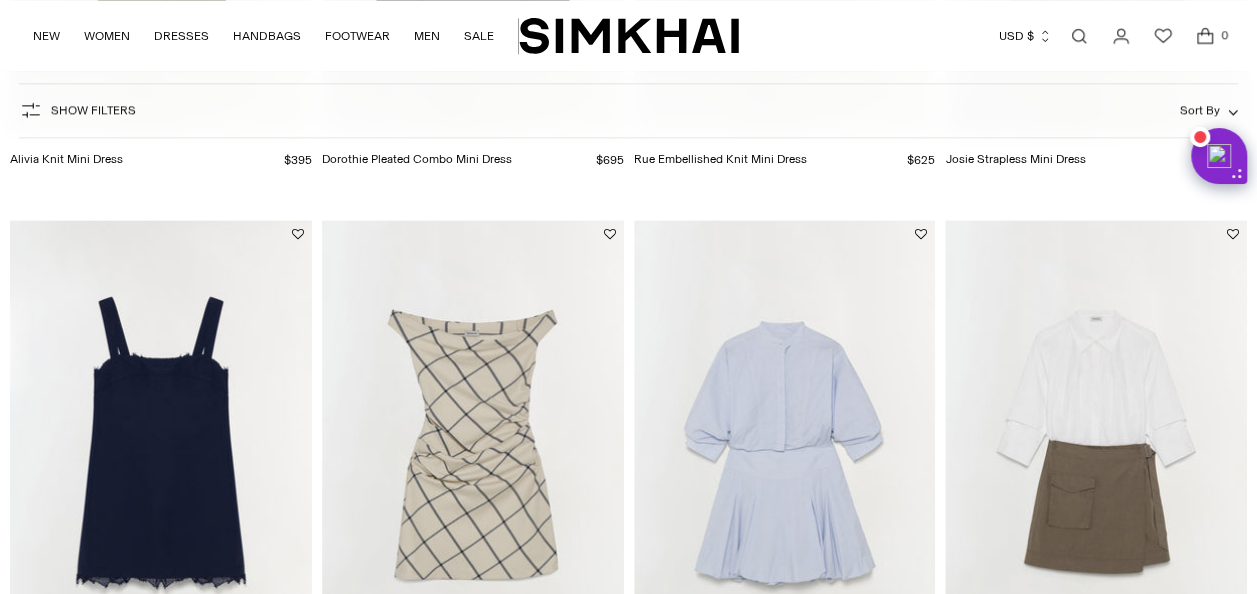 scroll, scrollTop: 1252, scrollLeft: 0, axis: vertical 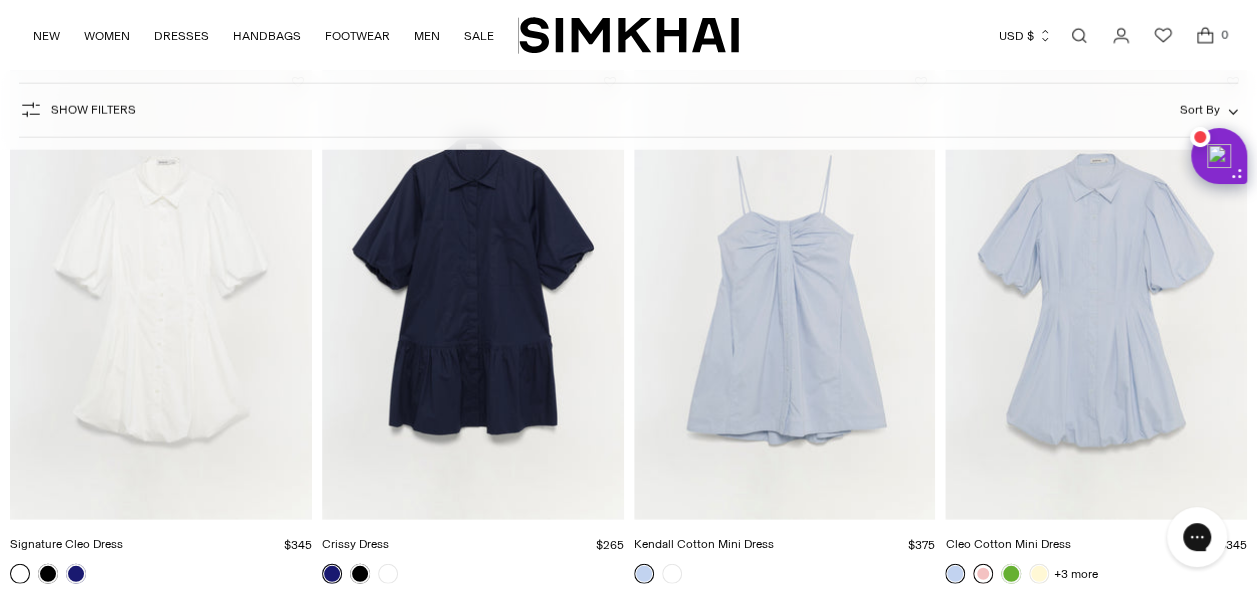 click at bounding box center [983, 574] 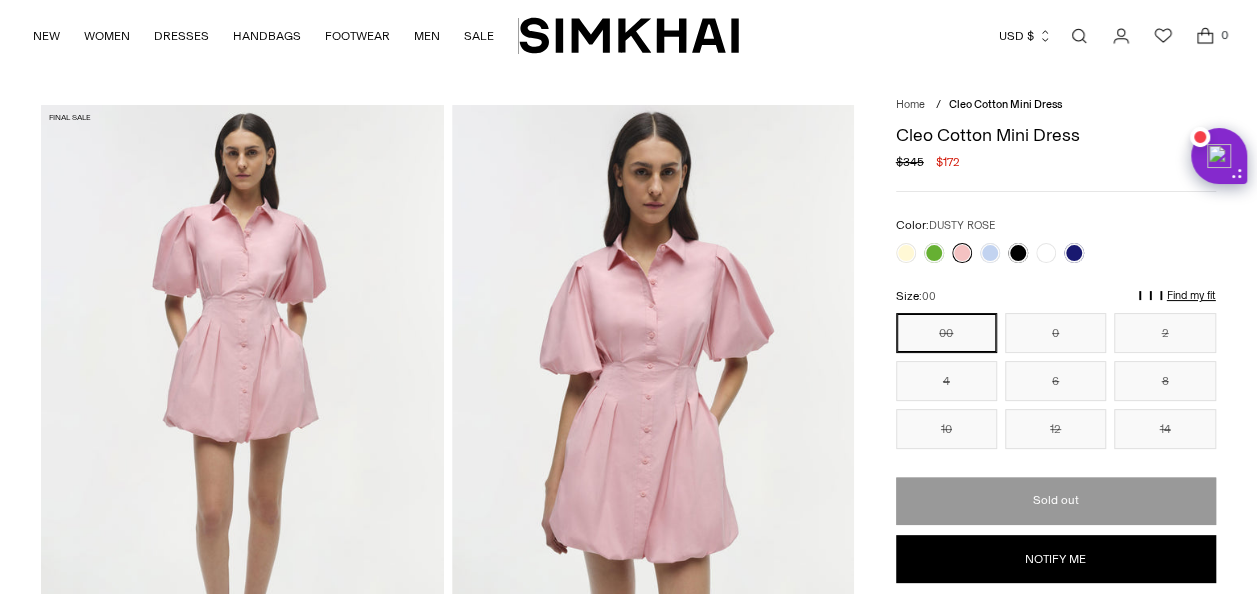scroll, scrollTop: 80, scrollLeft: 0, axis: vertical 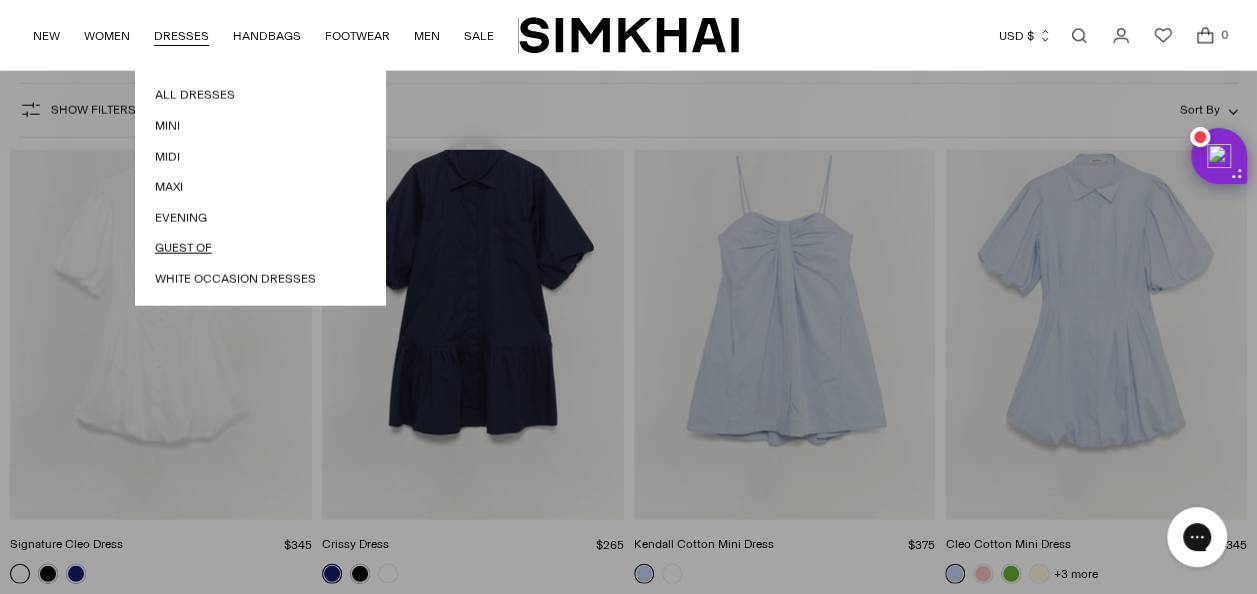 click on "Guest Of" at bounding box center [260, 248] 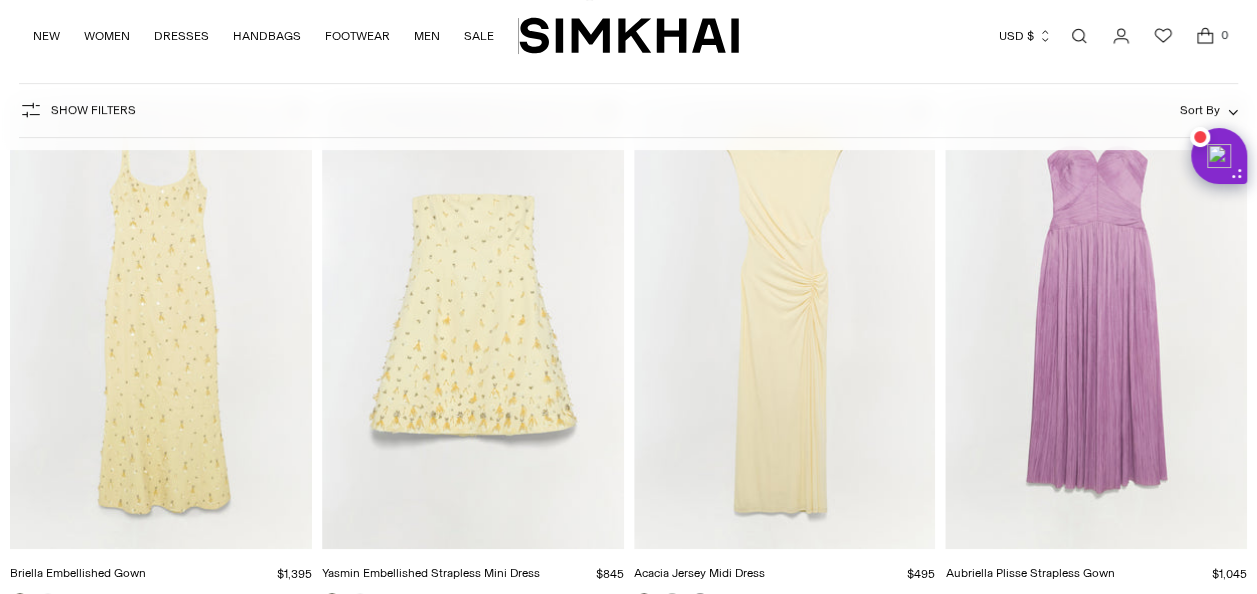scroll, scrollTop: 684, scrollLeft: 0, axis: vertical 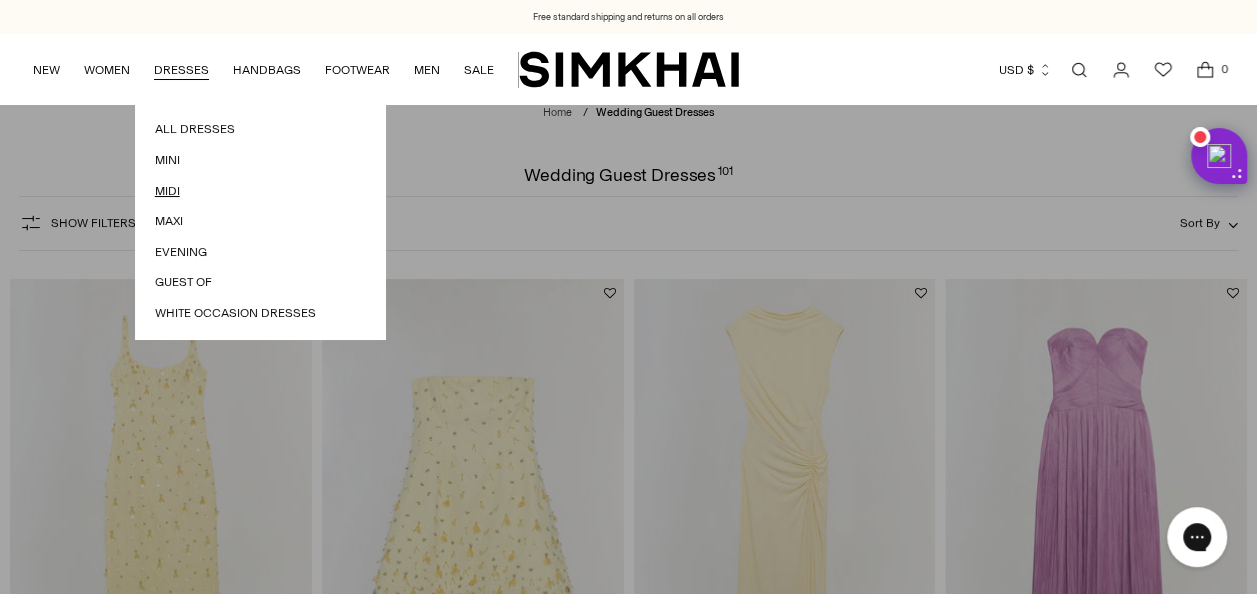 click on "Midi" at bounding box center (260, 191) 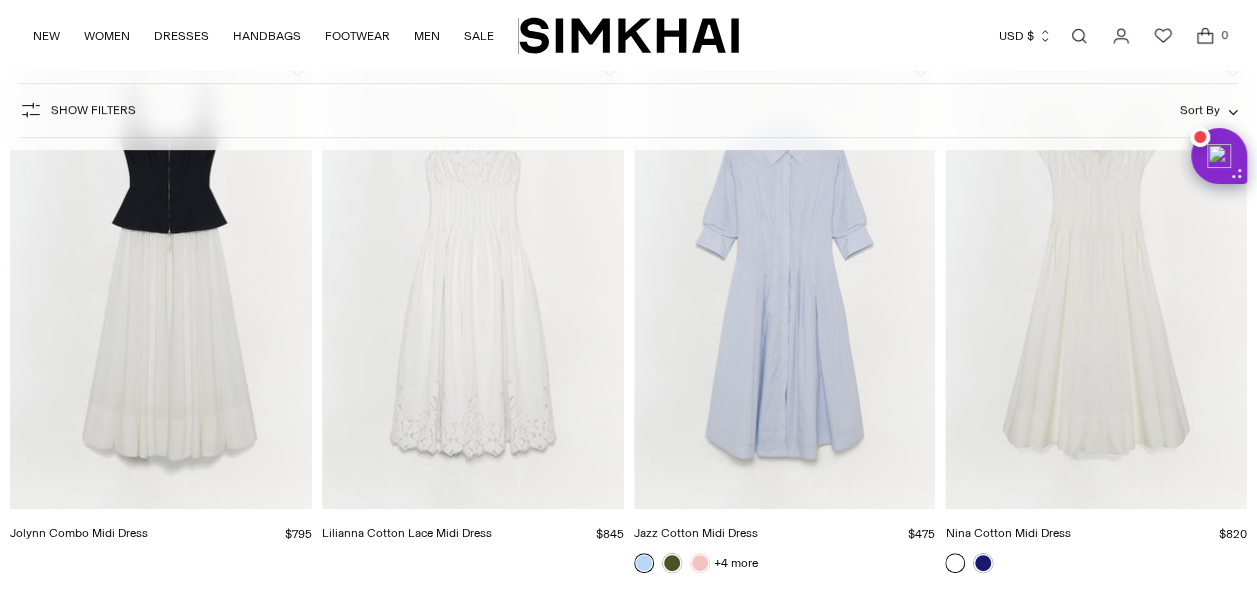 scroll, scrollTop: 182, scrollLeft: 0, axis: vertical 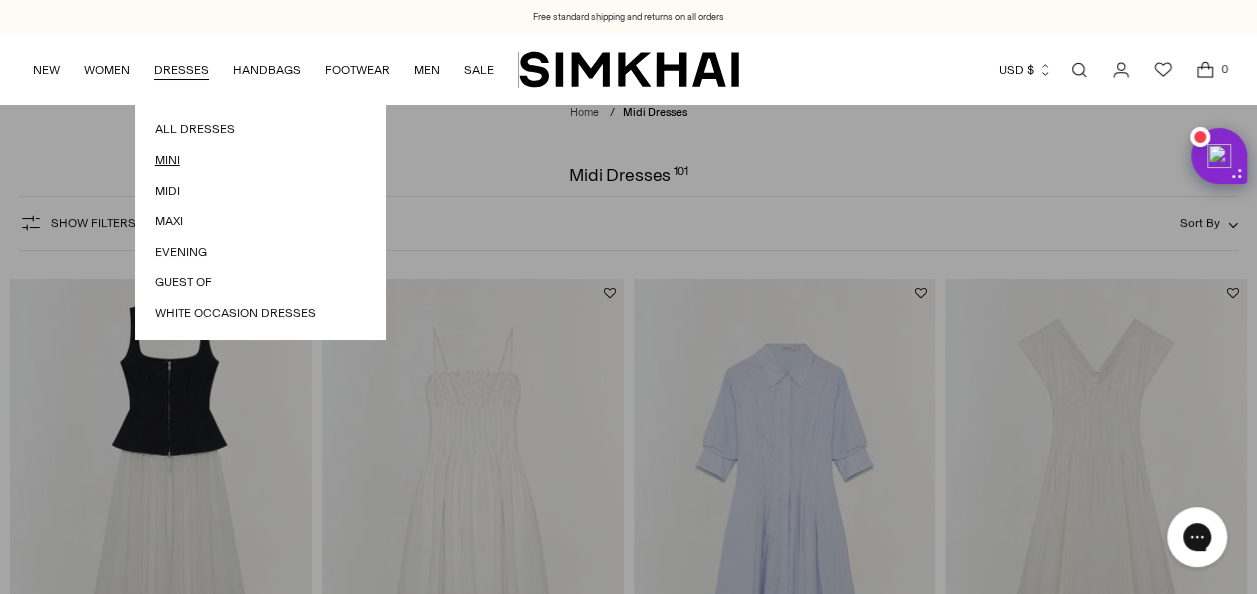 click on "Mini" at bounding box center [260, 160] 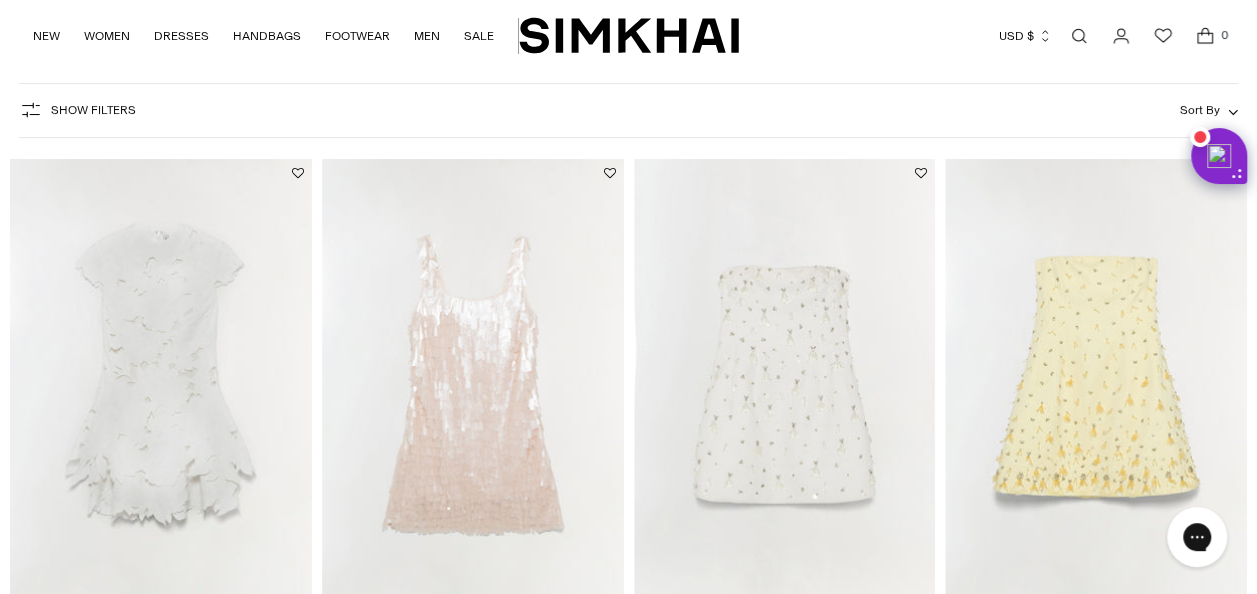 scroll, scrollTop: 0, scrollLeft: 0, axis: both 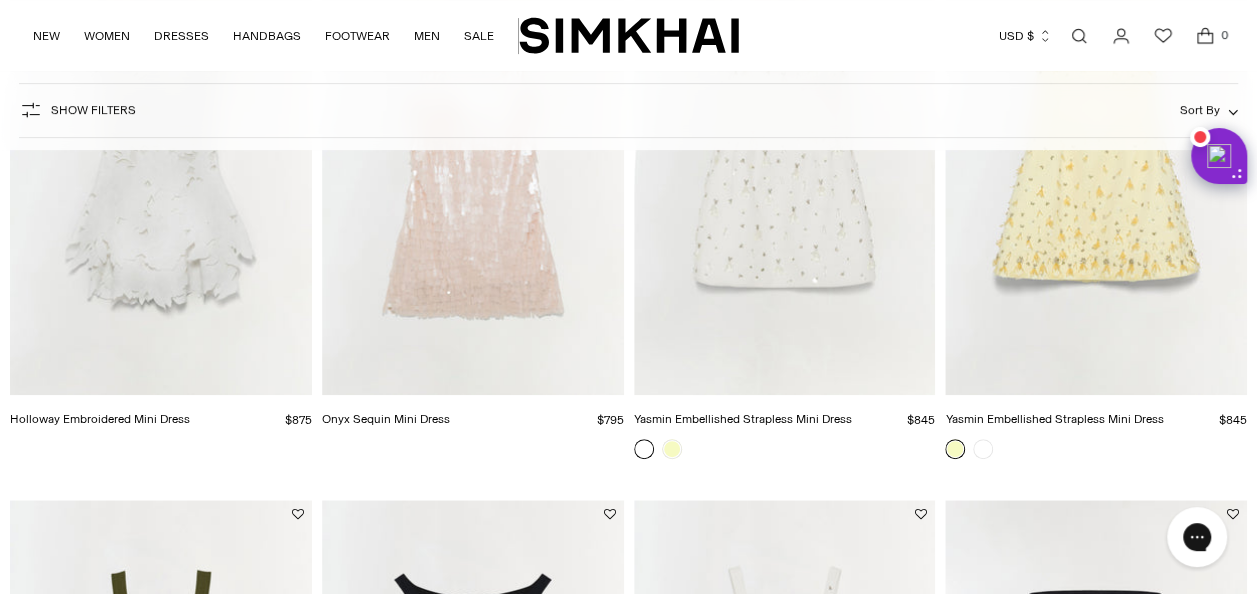 click at bounding box center (1079, 36) 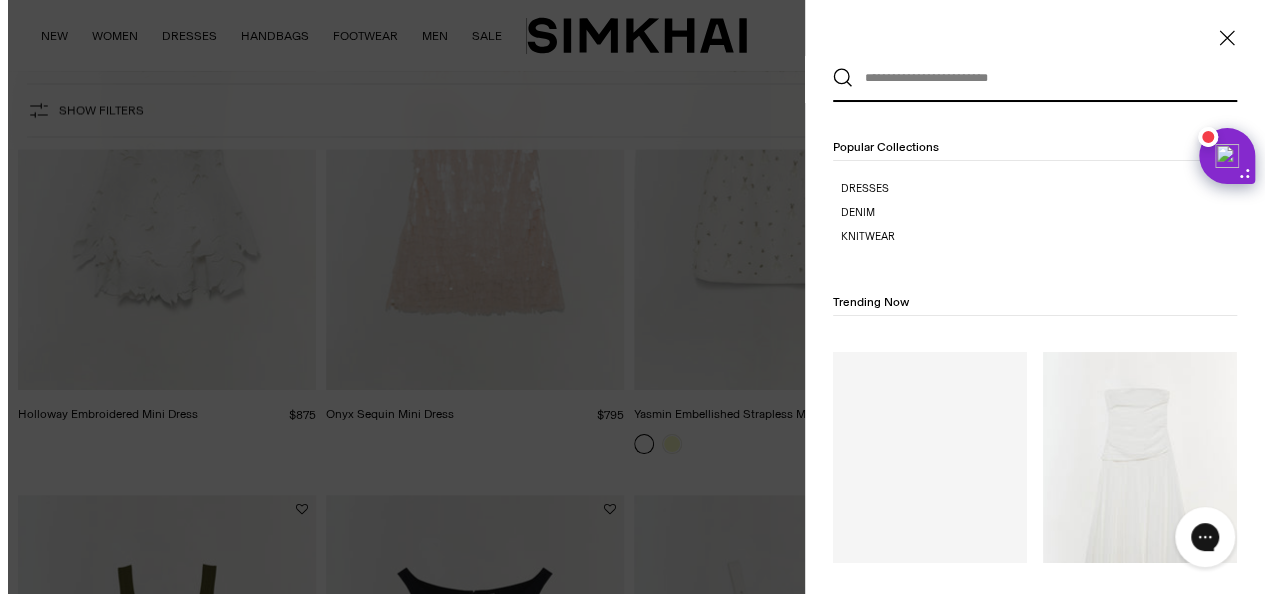 scroll, scrollTop: 0, scrollLeft: 0, axis: both 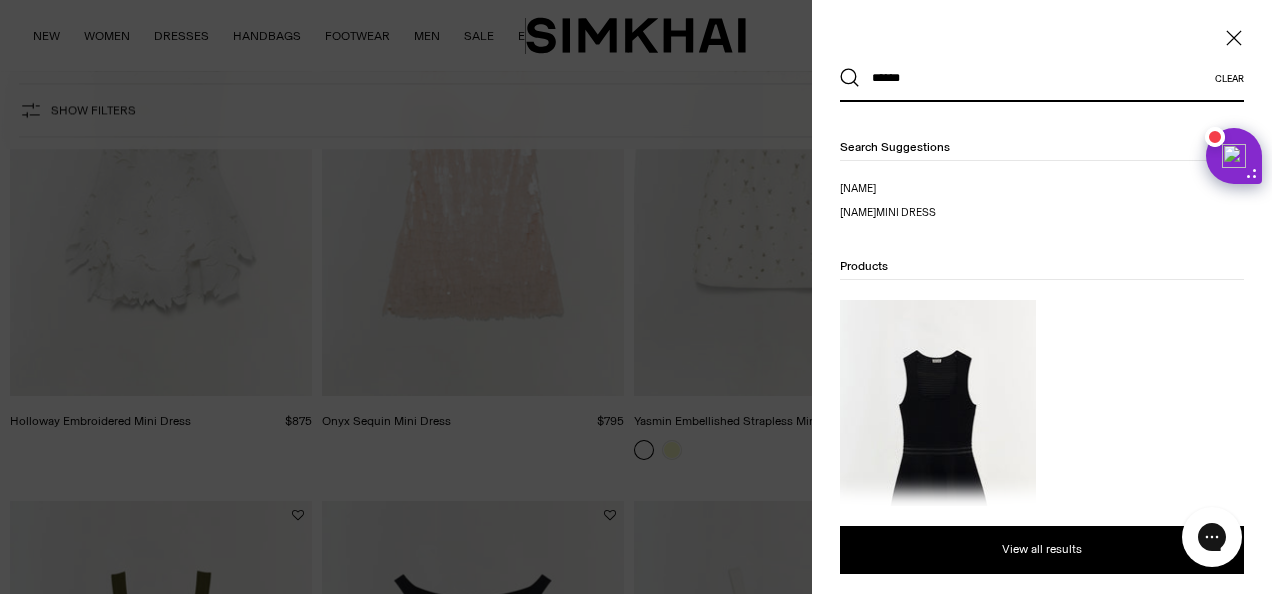type on "******" 